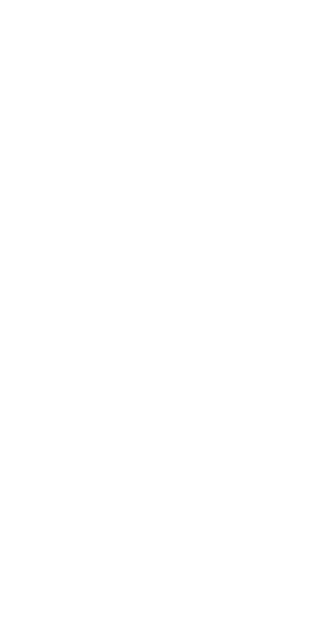 scroll, scrollTop: 0, scrollLeft: 0, axis: both 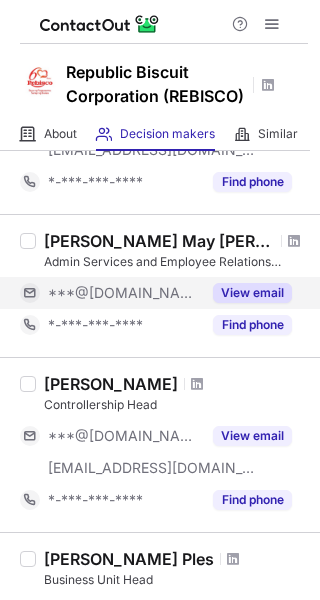 click on "View email" at bounding box center [252, 293] 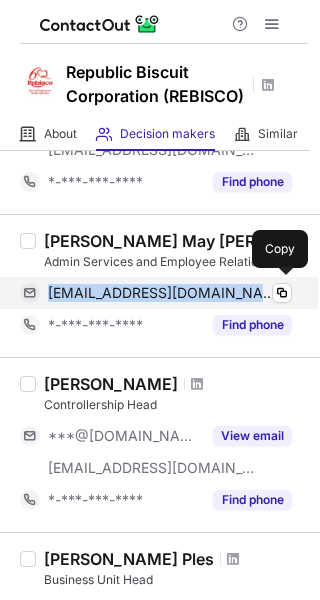 copy on "[EMAIL_ADDRESS][DOMAIN_NAME]" 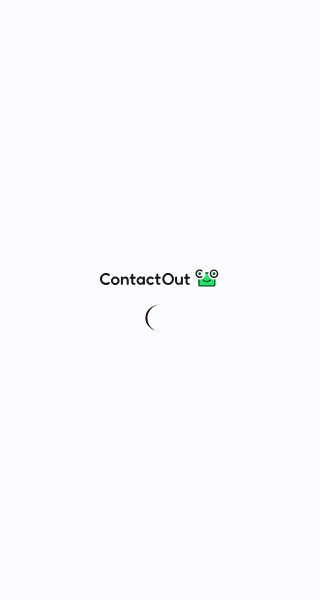 scroll, scrollTop: 0, scrollLeft: 0, axis: both 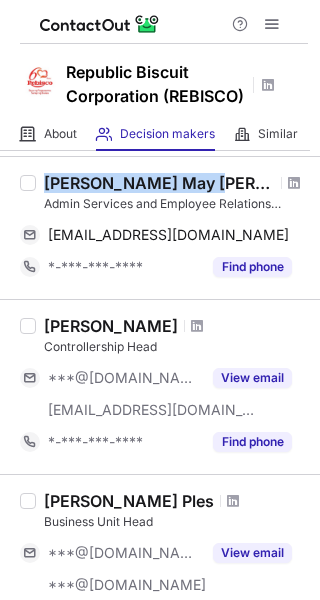 drag, startPoint x: 45, startPoint y: 185, endPoint x: 204, endPoint y: 181, distance: 159.05031 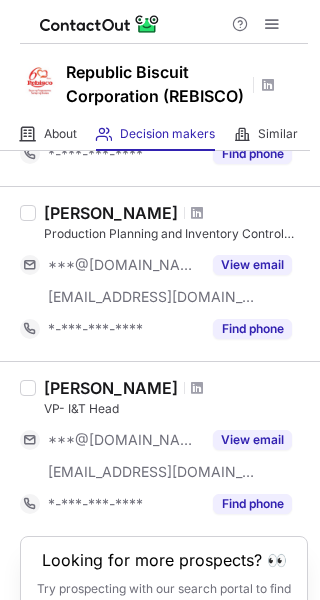 scroll, scrollTop: 1504, scrollLeft: 0, axis: vertical 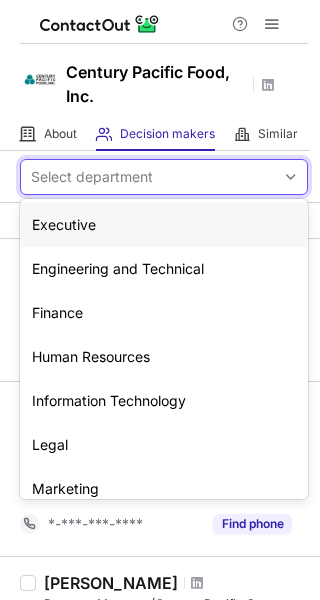 click on "Select department" at bounding box center (148, 177) 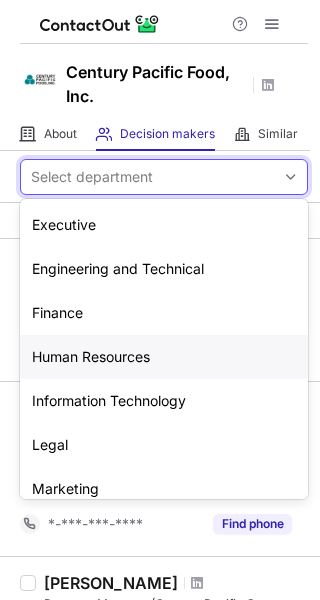 click on "Human Resources" at bounding box center (164, 357) 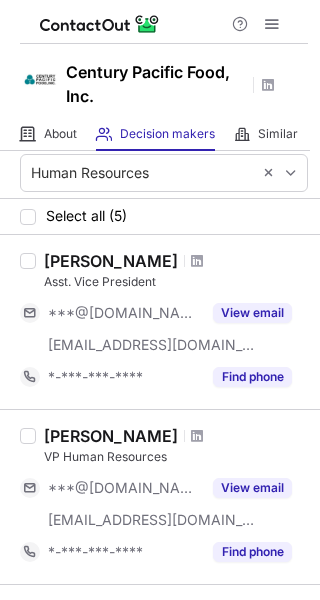 scroll, scrollTop: 13, scrollLeft: 0, axis: vertical 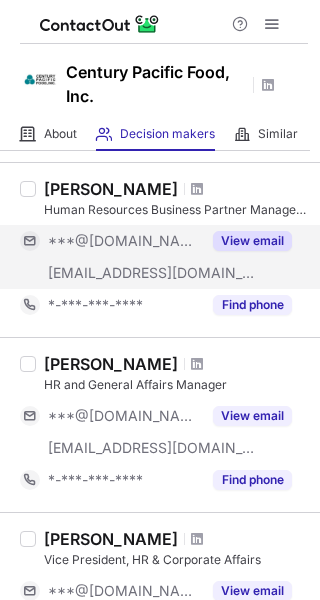 click on "View email" at bounding box center (252, 241) 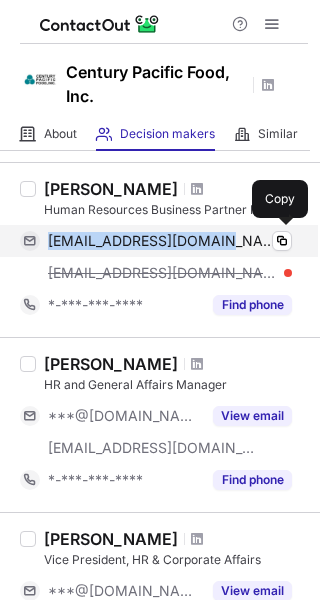 copy on "olivianreyes@gmail.com" 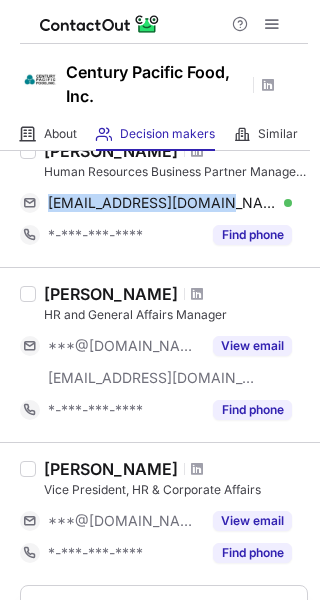 scroll, scrollTop: 466, scrollLeft: 0, axis: vertical 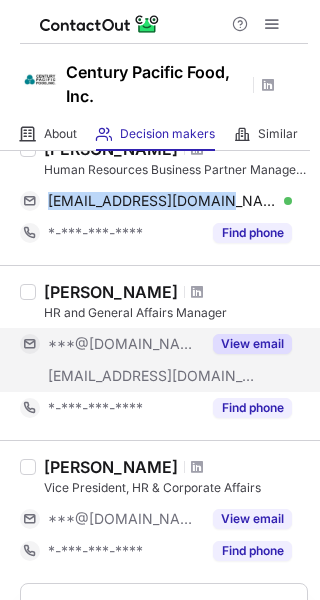 click on "View email" at bounding box center (252, 344) 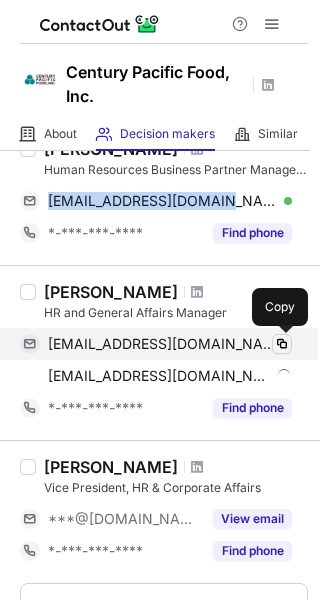 click at bounding box center (282, 344) 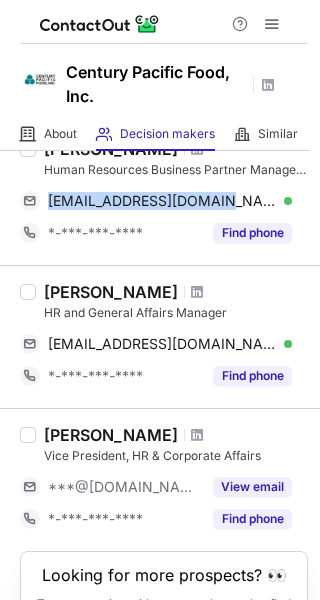 drag, startPoint x: 45, startPoint y: 289, endPoint x: 177, endPoint y: 290, distance: 132.00378 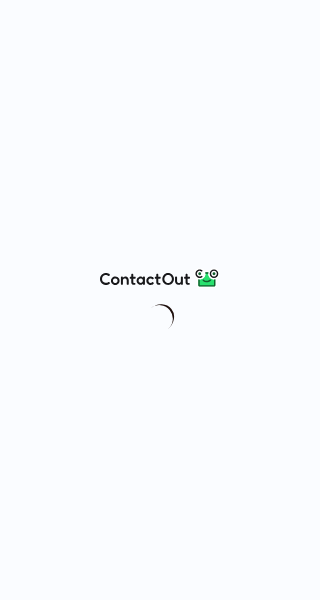 scroll, scrollTop: 0, scrollLeft: 0, axis: both 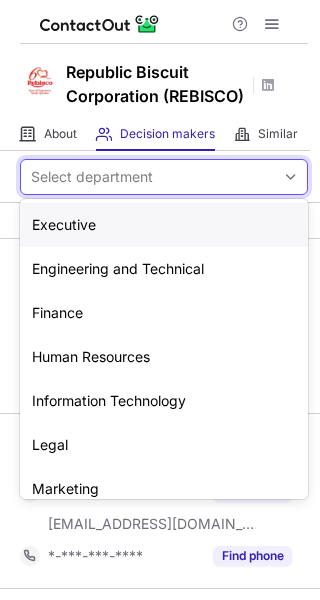 click on "Select department" at bounding box center (148, 177) 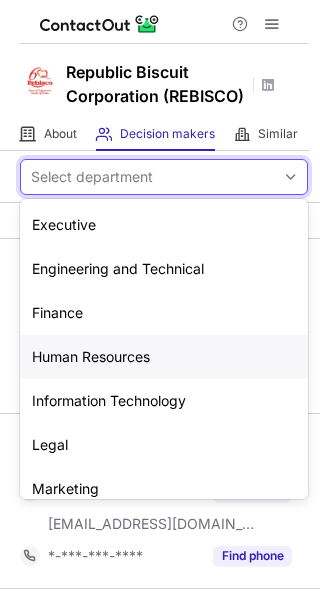 click on "Human Resources" at bounding box center (164, 357) 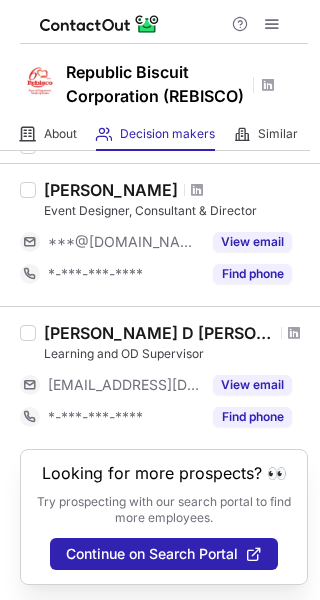 scroll, scrollTop: 0, scrollLeft: 0, axis: both 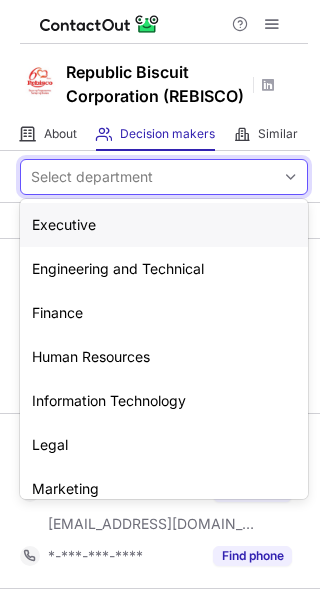 click on "Select department" at bounding box center (148, 177) 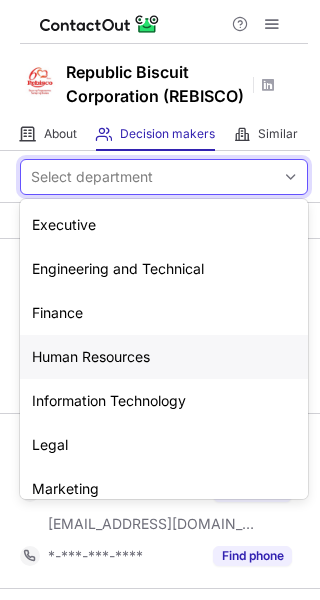 click on "Human Resources" at bounding box center (164, 357) 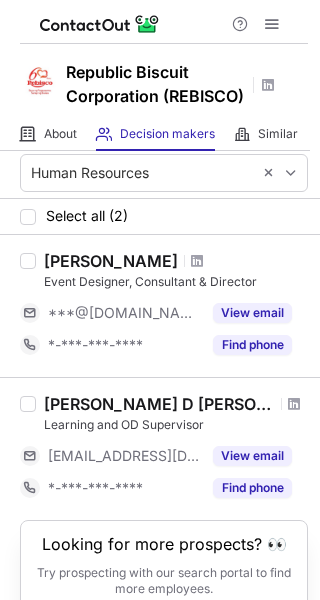scroll, scrollTop: 0, scrollLeft: 0, axis: both 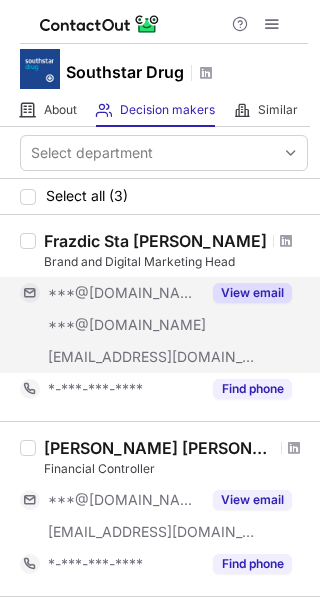 click on "View email" at bounding box center (252, 293) 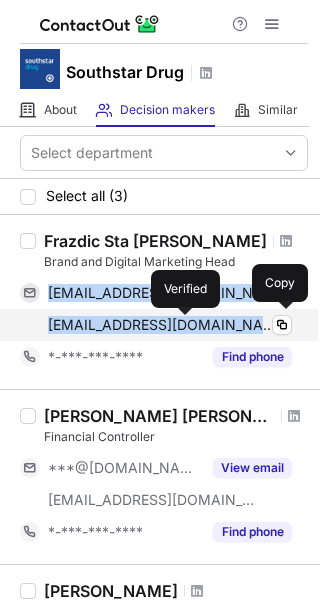 copy on "[EMAIL_ADDRESS][DOMAIN_NAME] Verified Copy [EMAIL_ADDRESS][DOMAIN_NAME]" 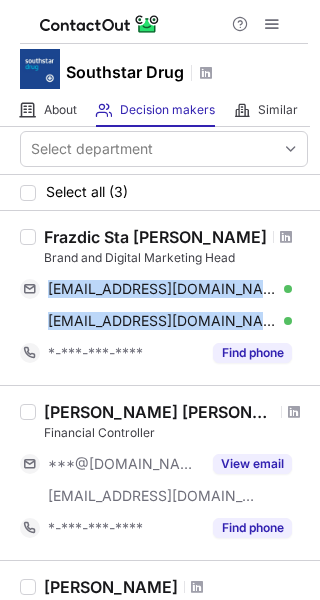 scroll, scrollTop: 0, scrollLeft: 0, axis: both 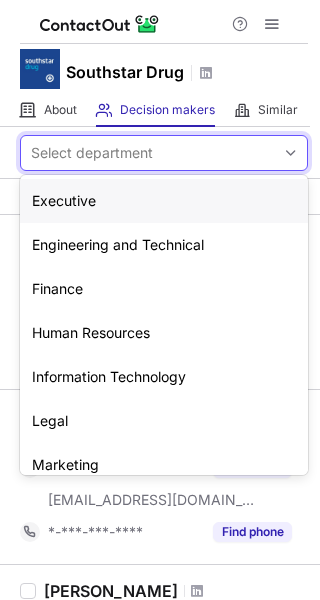 click on "Select department" at bounding box center [148, 153] 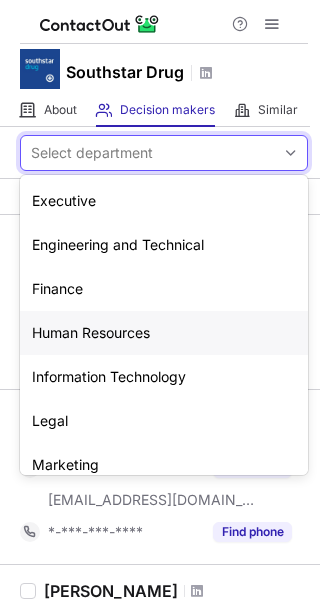 click on "Human Resources" at bounding box center [164, 333] 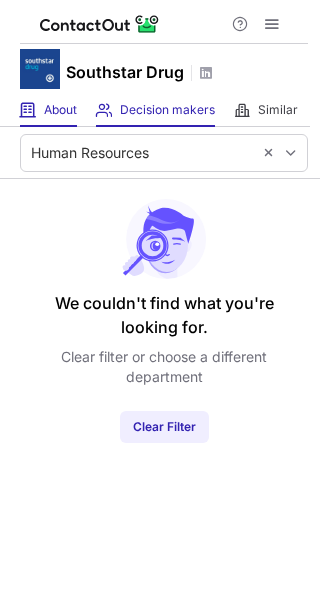 click on "About About Company" at bounding box center [48, 110] 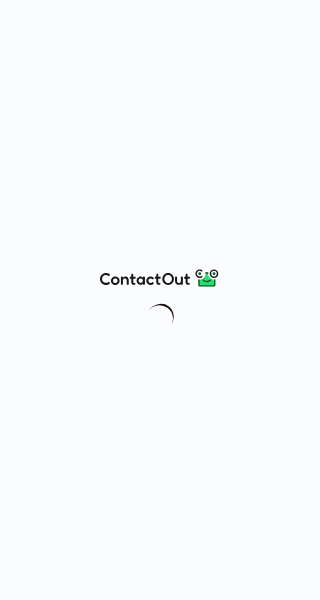 scroll, scrollTop: 0, scrollLeft: 0, axis: both 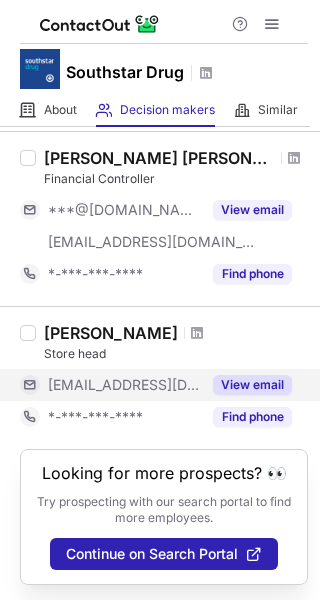 click on "View email" at bounding box center (252, 385) 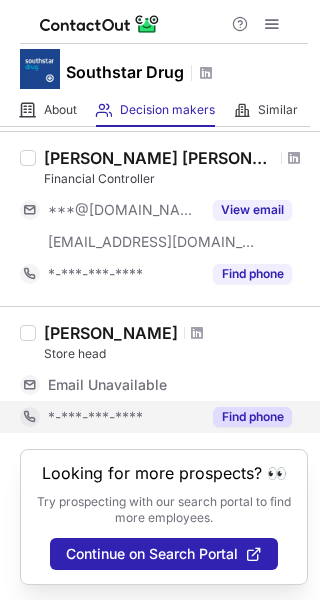 click on "Find phone" at bounding box center [252, 417] 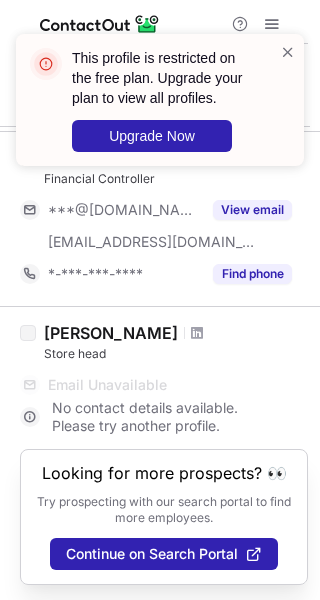 drag, startPoint x: 46, startPoint y: 330, endPoint x: 178, endPoint y: 327, distance: 132.03409 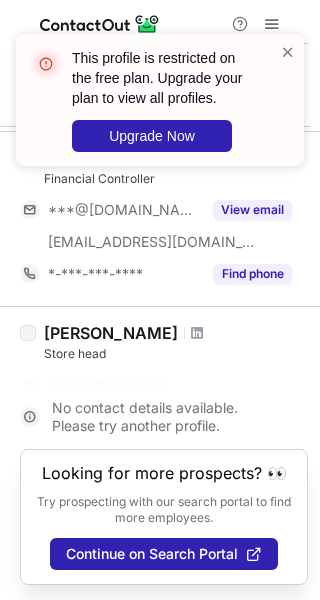 copy on "Katherine Austria" 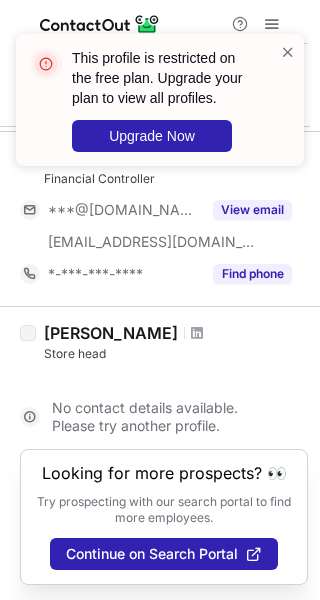 scroll, scrollTop: 226, scrollLeft: 0, axis: vertical 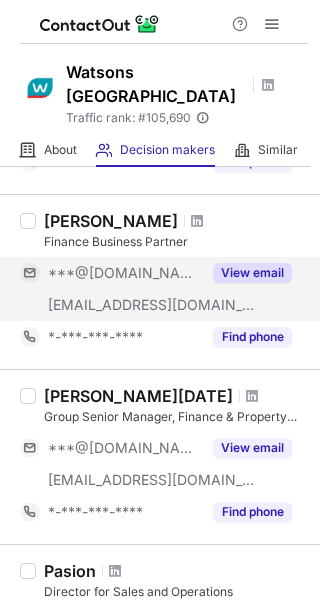 click on "View email" at bounding box center (252, 273) 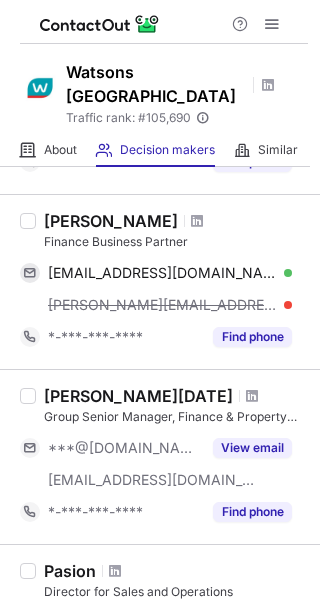 drag, startPoint x: 47, startPoint y: 281, endPoint x: 266, endPoint y: 290, distance: 219.18486 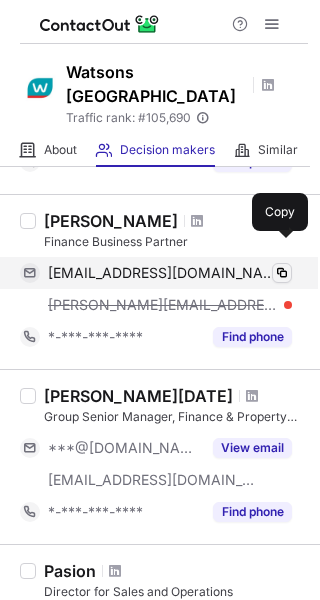 click at bounding box center [282, 273] 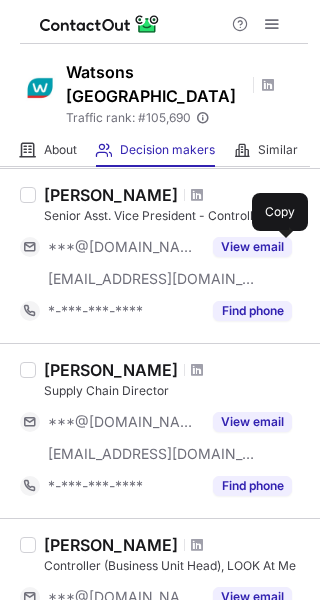 scroll, scrollTop: 966, scrollLeft: 0, axis: vertical 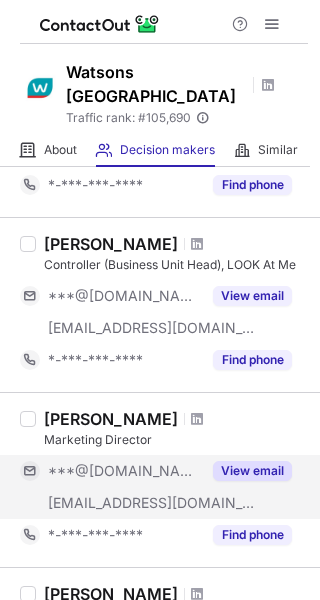 click on "View email" at bounding box center (252, 471) 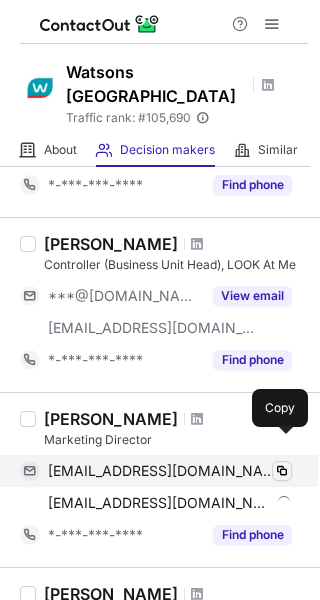 click at bounding box center (282, 471) 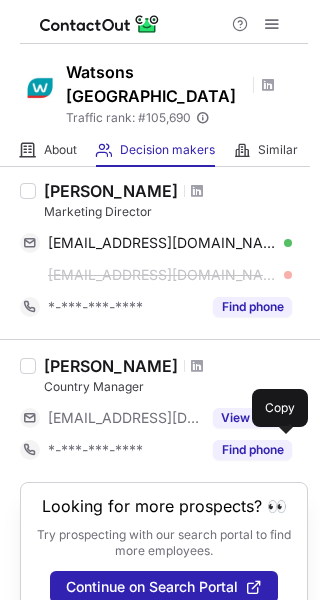 scroll, scrollTop: 1146, scrollLeft: 0, axis: vertical 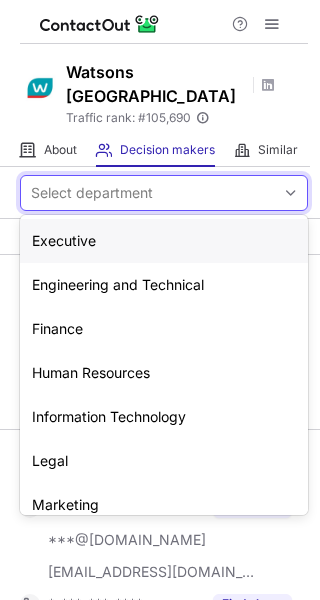 click on "Select department" at bounding box center (148, 193) 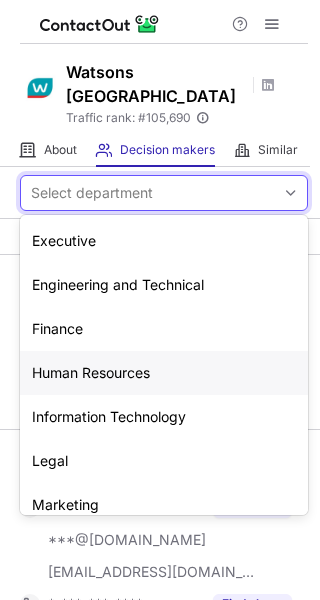 click on "Human Resources" at bounding box center [164, 373] 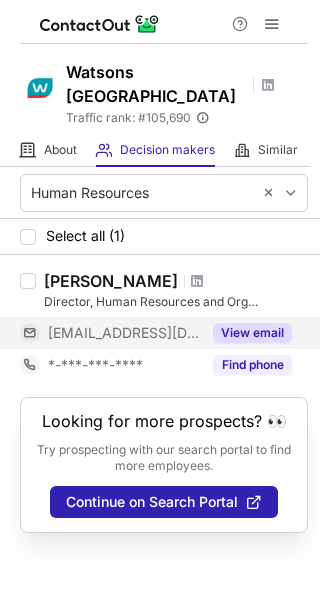 click on "View email" at bounding box center [252, 333] 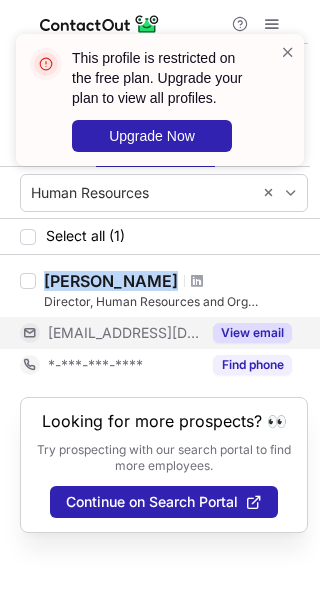 drag, startPoint x: 47, startPoint y: 258, endPoint x: 138, endPoint y: 263, distance: 91.13726 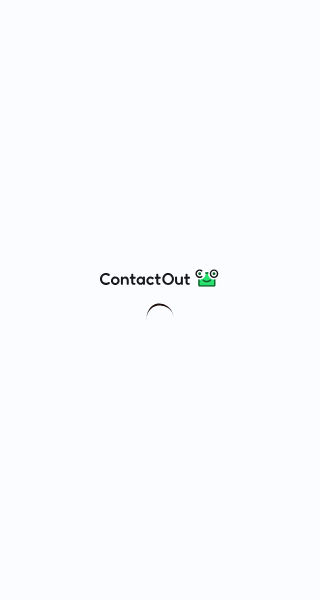 scroll, scrollTop: 0, scrollLeft: 0, axis: both 